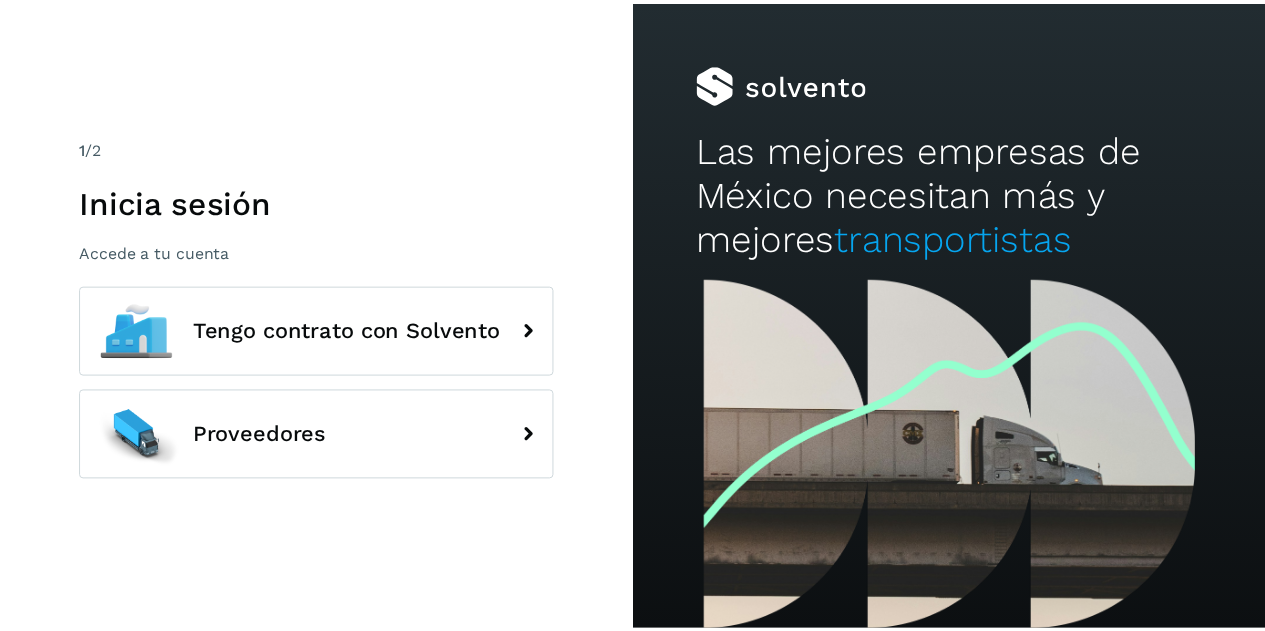 scroll, scrollTop: 0, scrollLeft: 0, axis: both 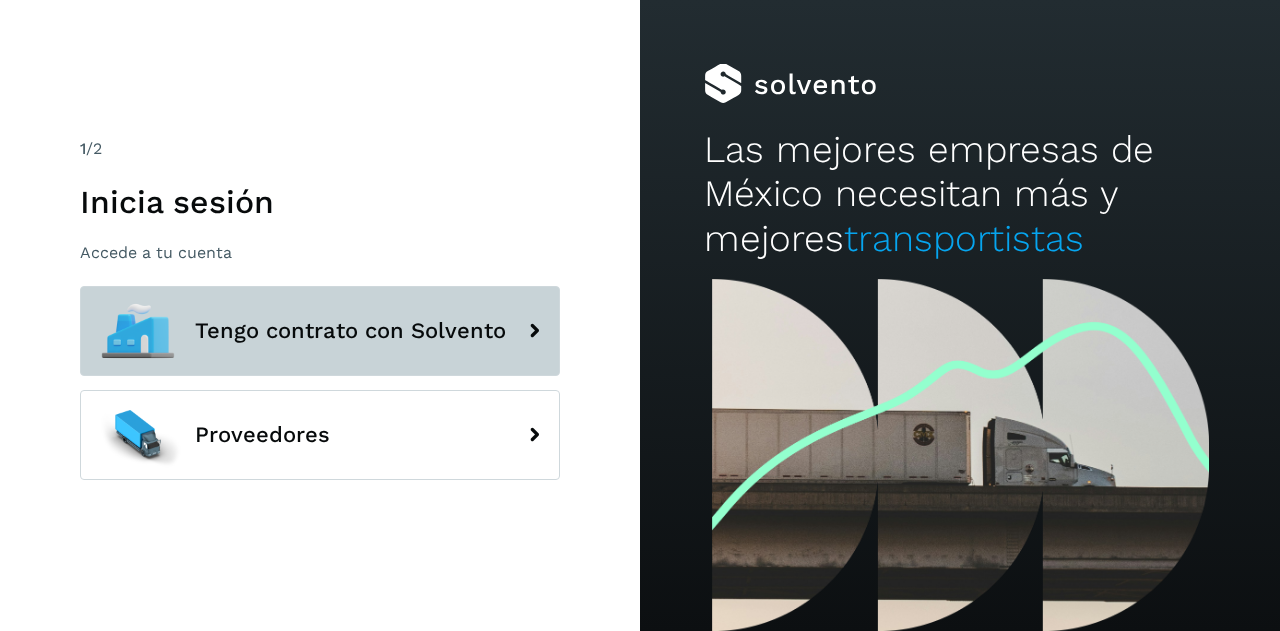 click on "Tengo contrato con Solvento" 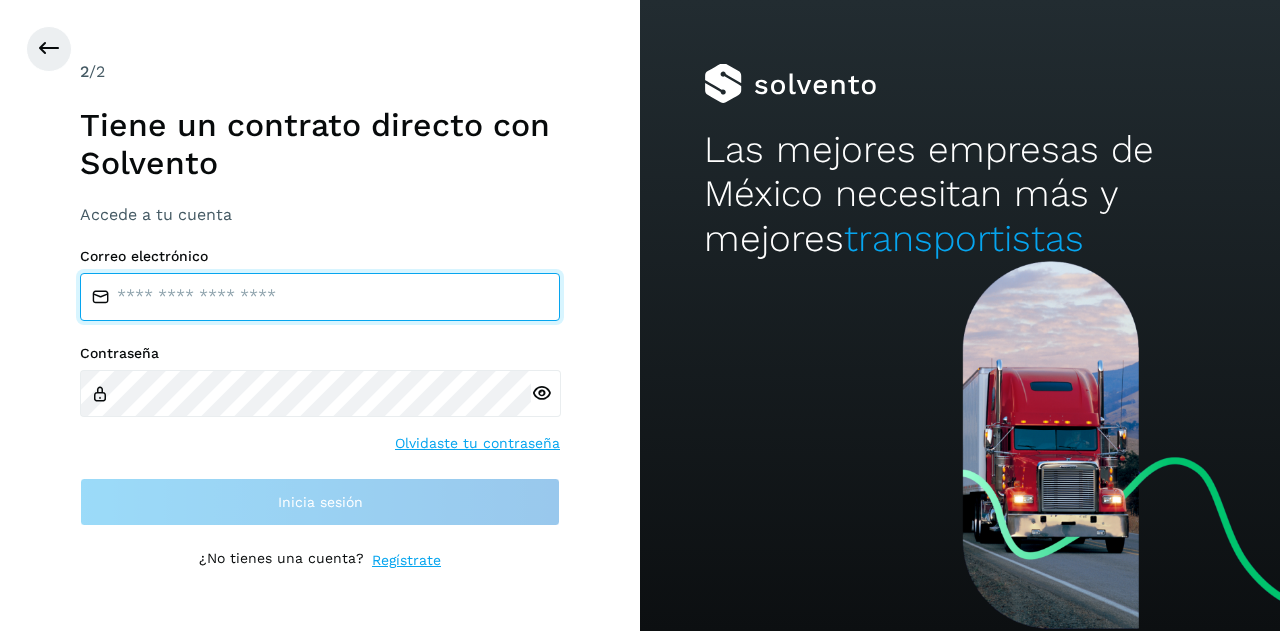 click at bounding box center (320, 297) 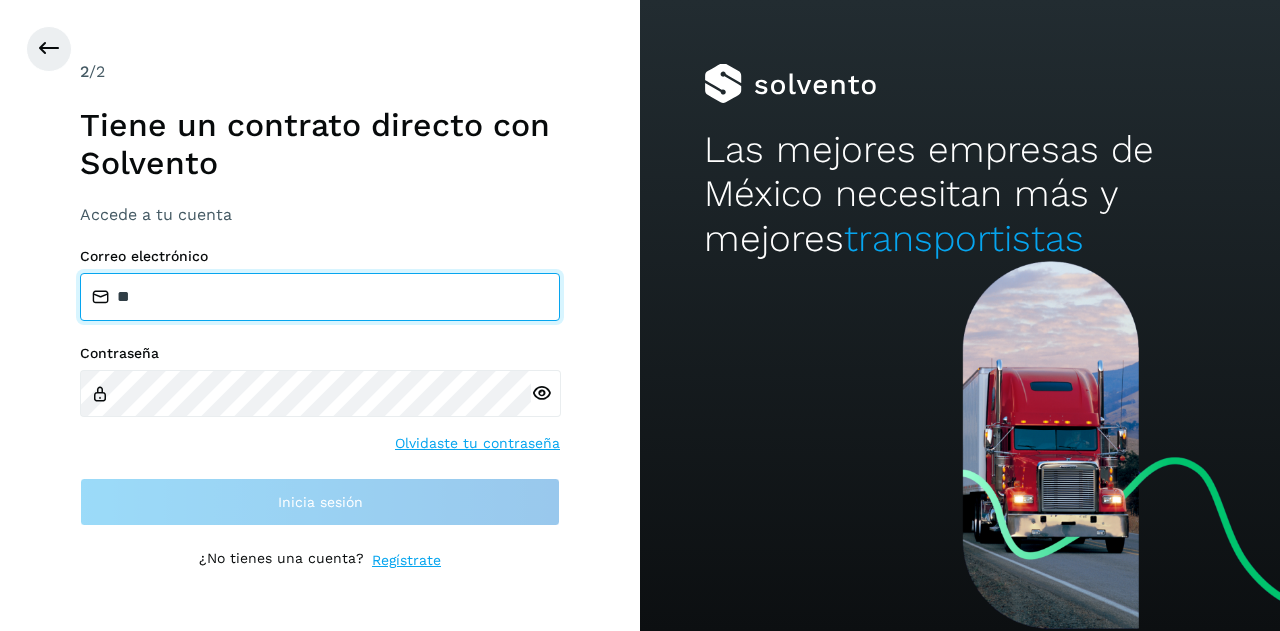 type on "*" 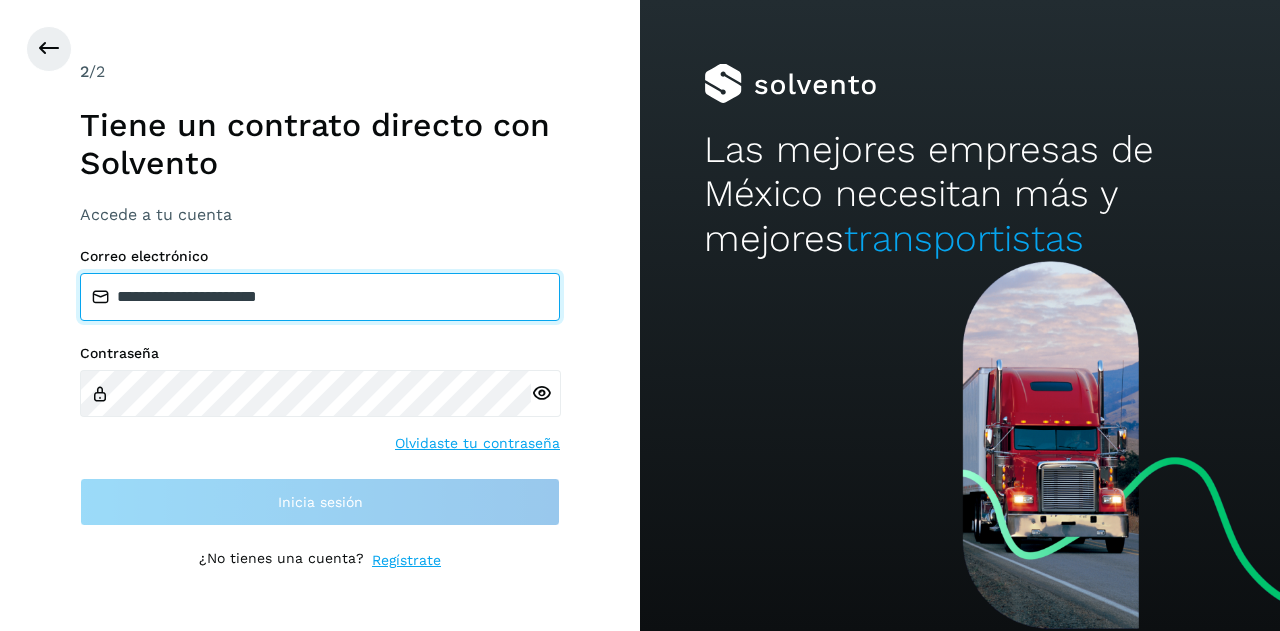 type on "**********" 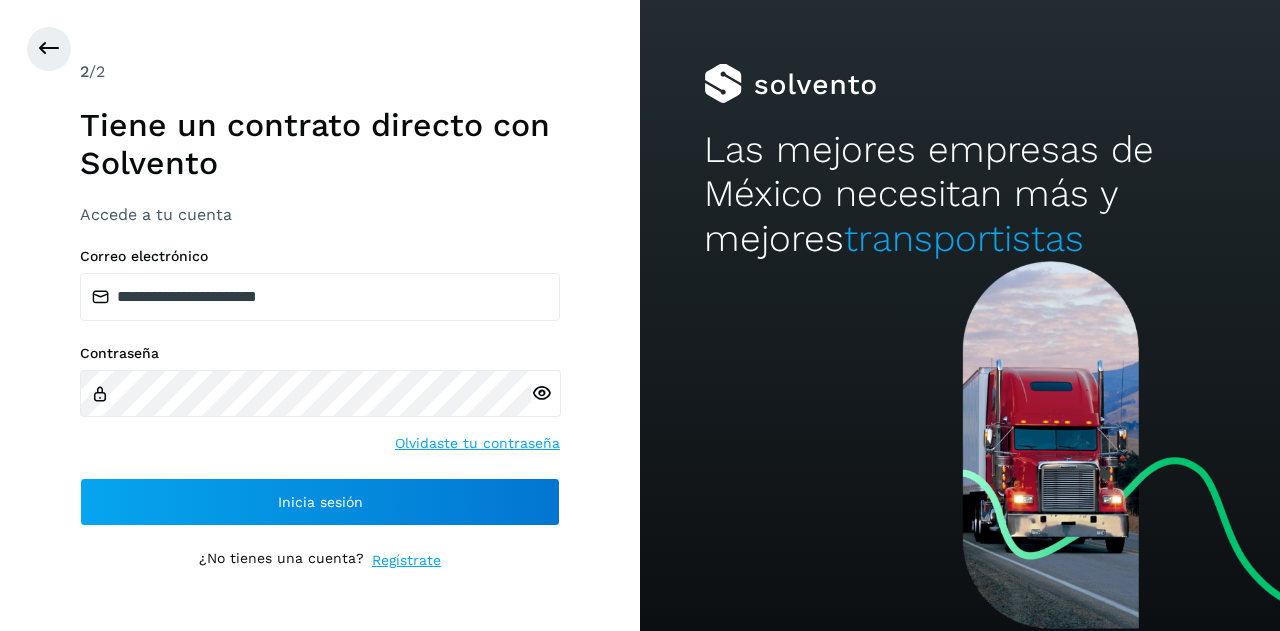 click at bounding box center [541, 393] 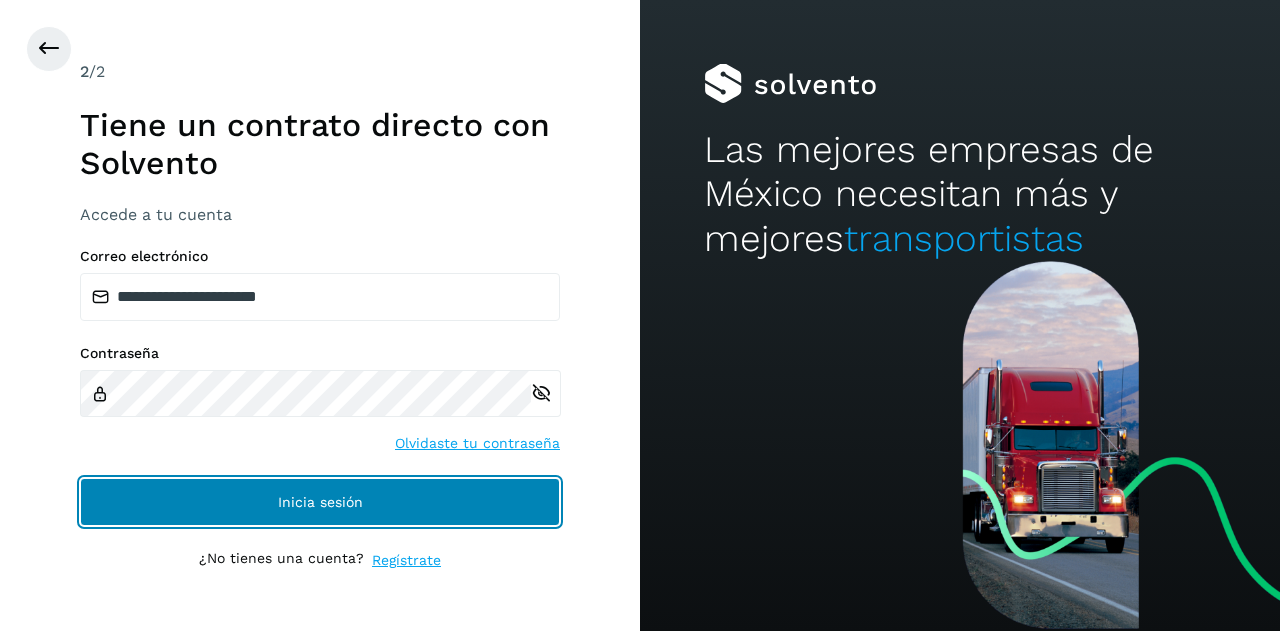 click on "Inicia sesión" 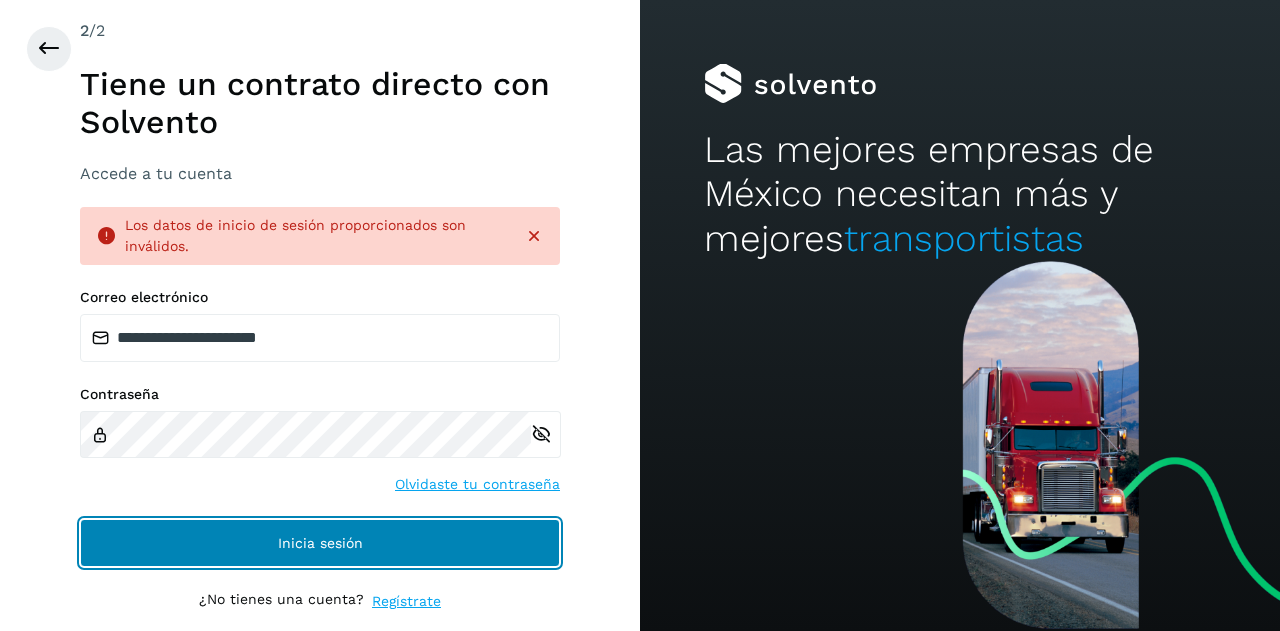 click on "Inicia sesión" 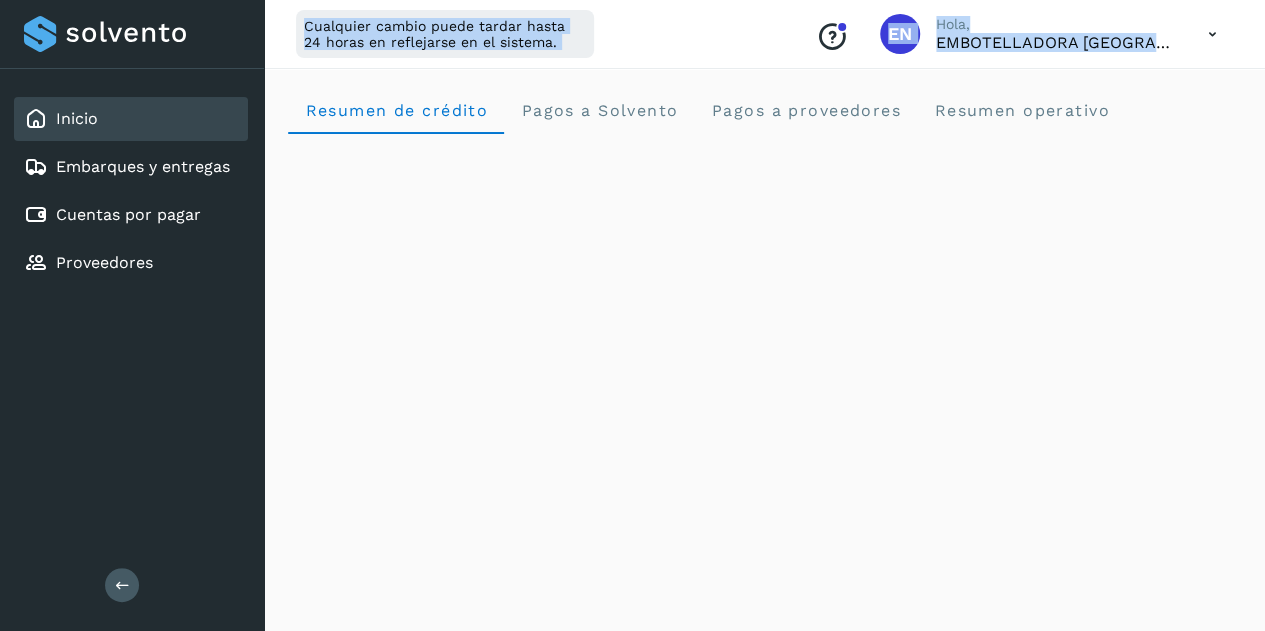 drag, startPoint x: 178, startPoint y: 71, endPoint x: 296, endPoint y: 147, distance: 140.35669 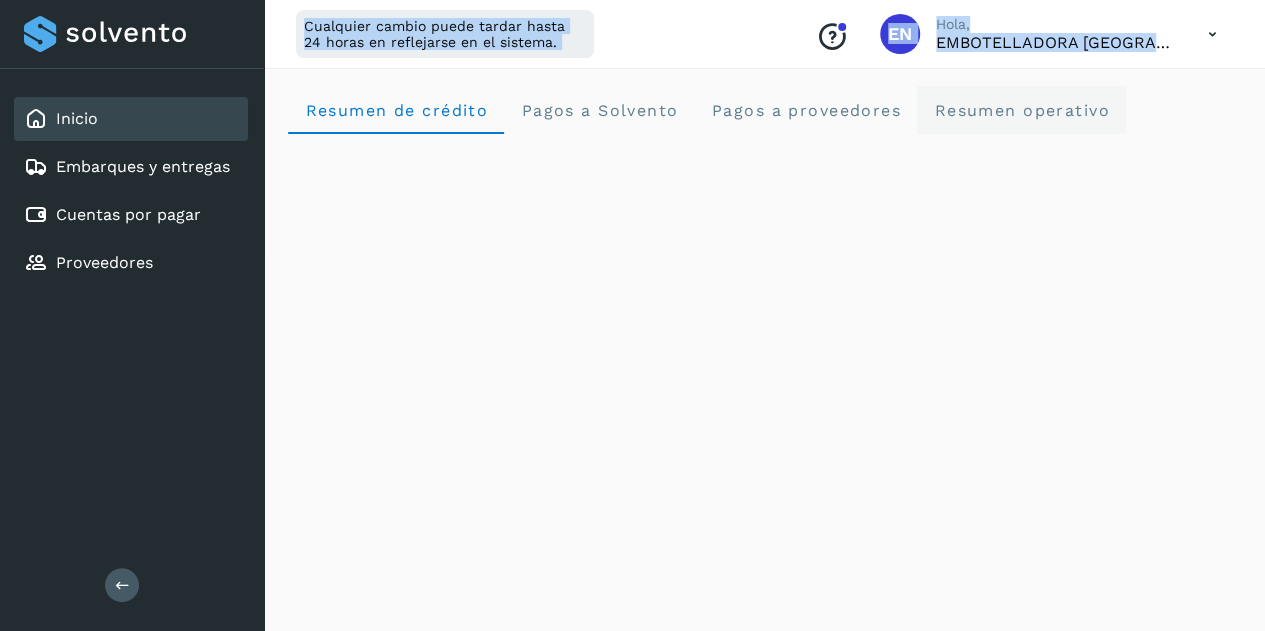 click on "Resumen operativo" 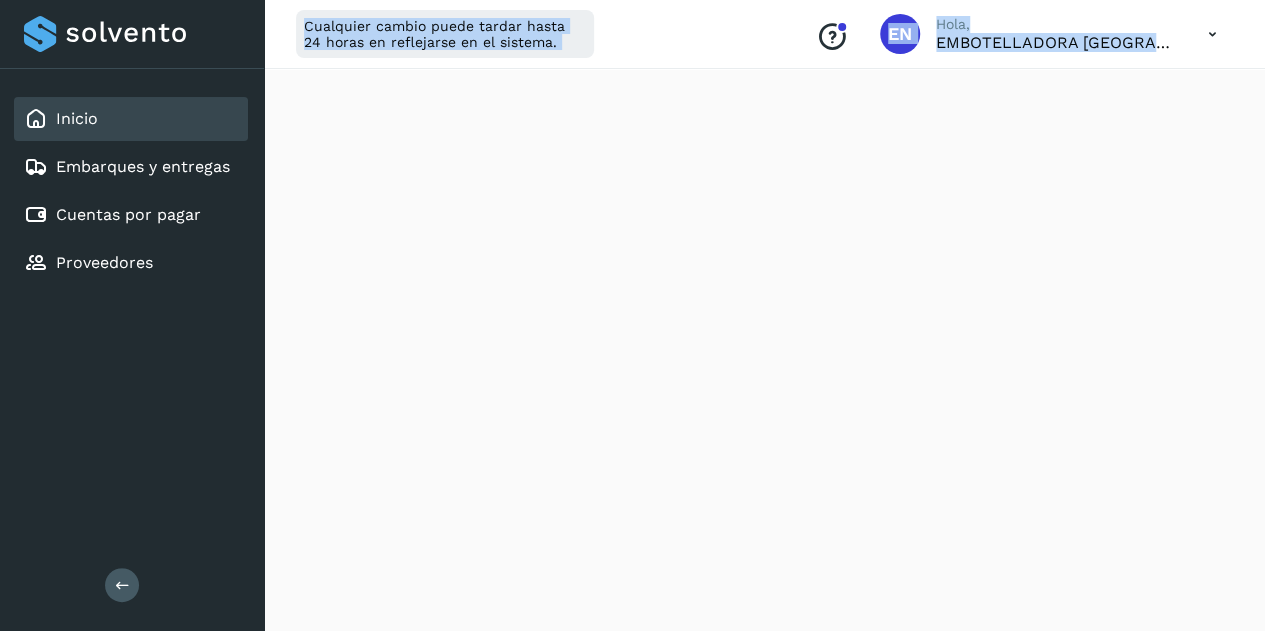 scroll, scrollTop: 0, scrollLeft: 0, axis: both 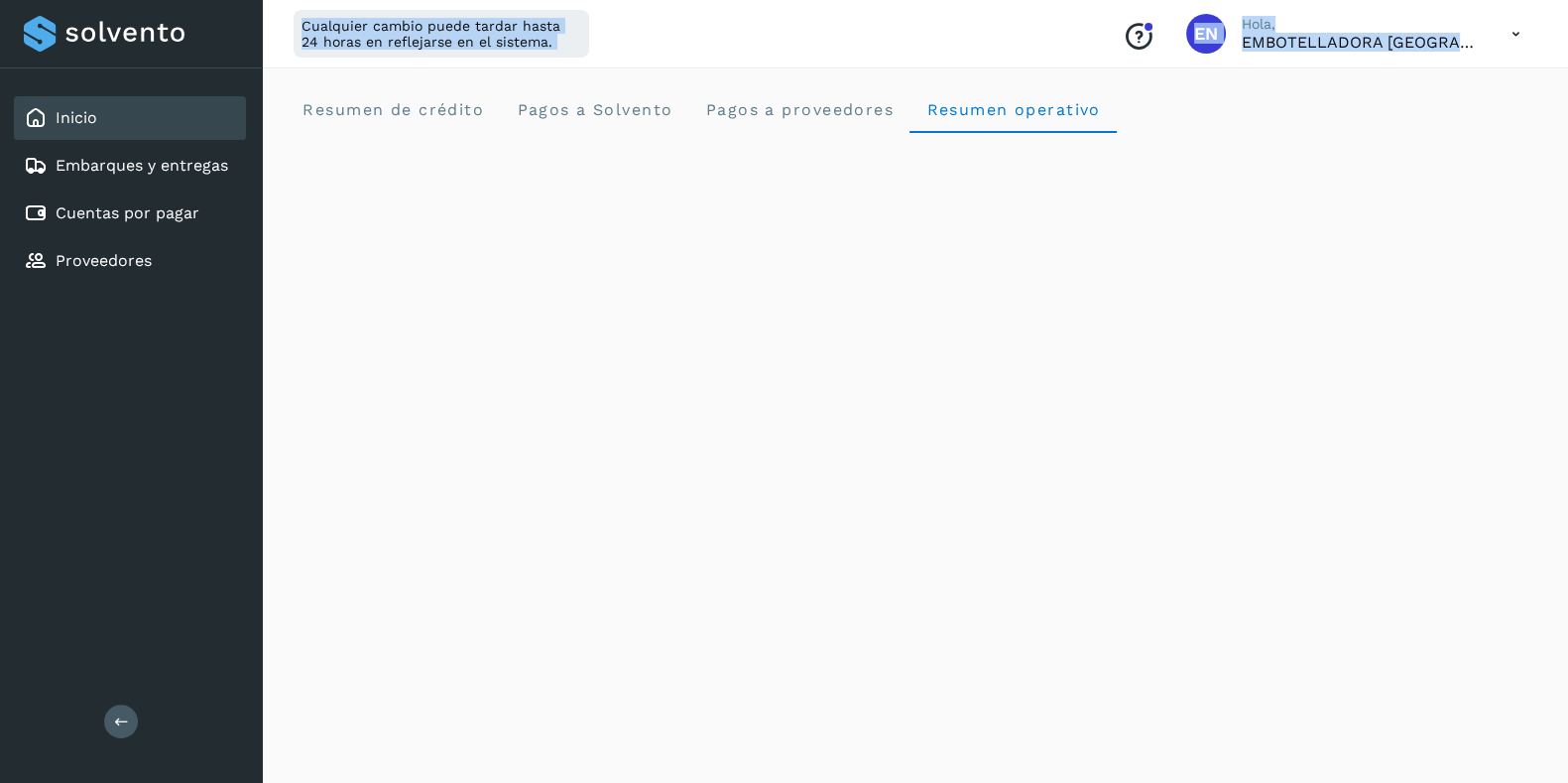 drag, startPoint x: 277, startPoint y: 1, endPoint x: 139, endPoint y: 344, distance: 369.72016 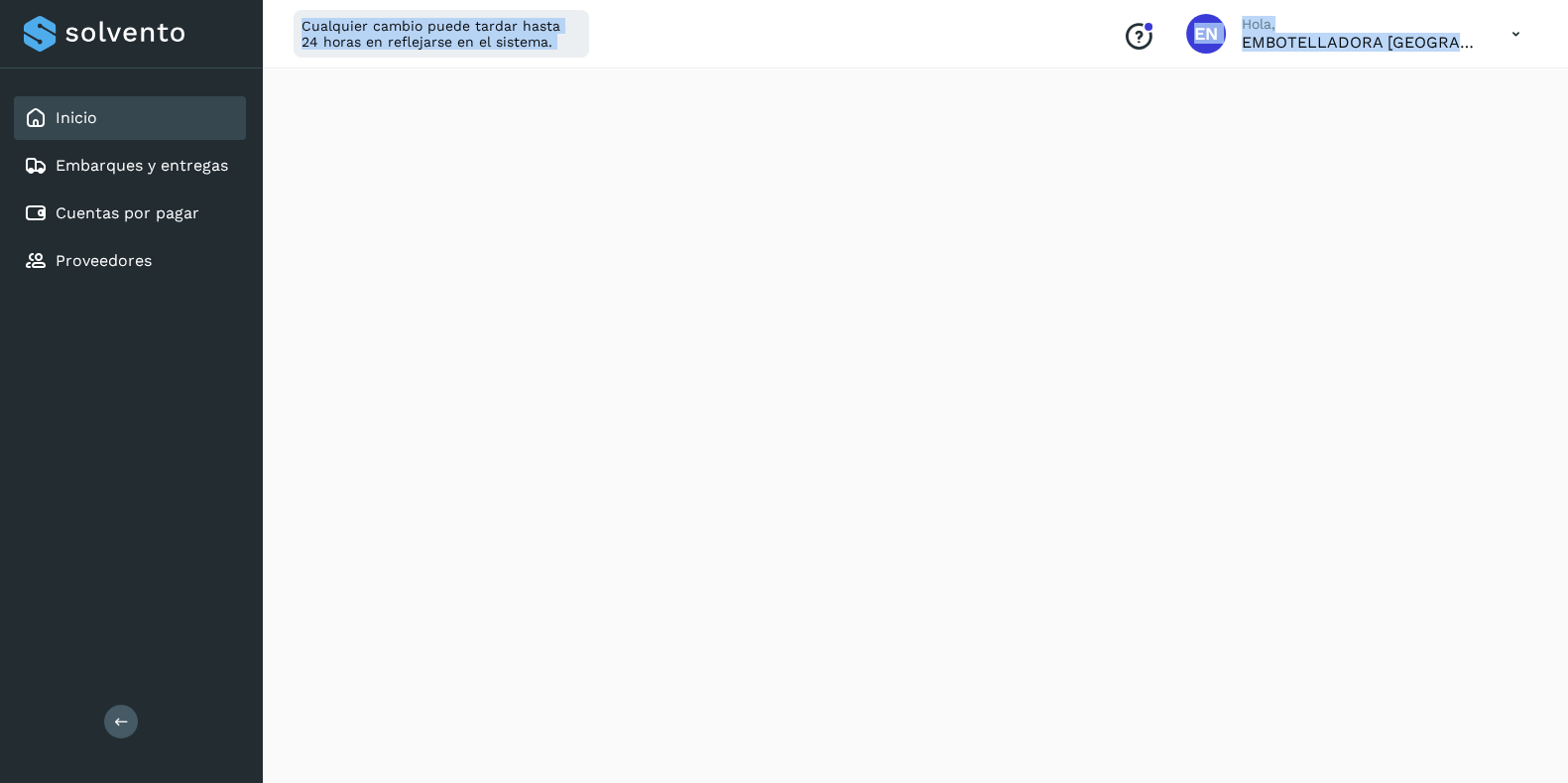 scroll, scrollTop: 674, scrollLeft: 0, axis: vertical 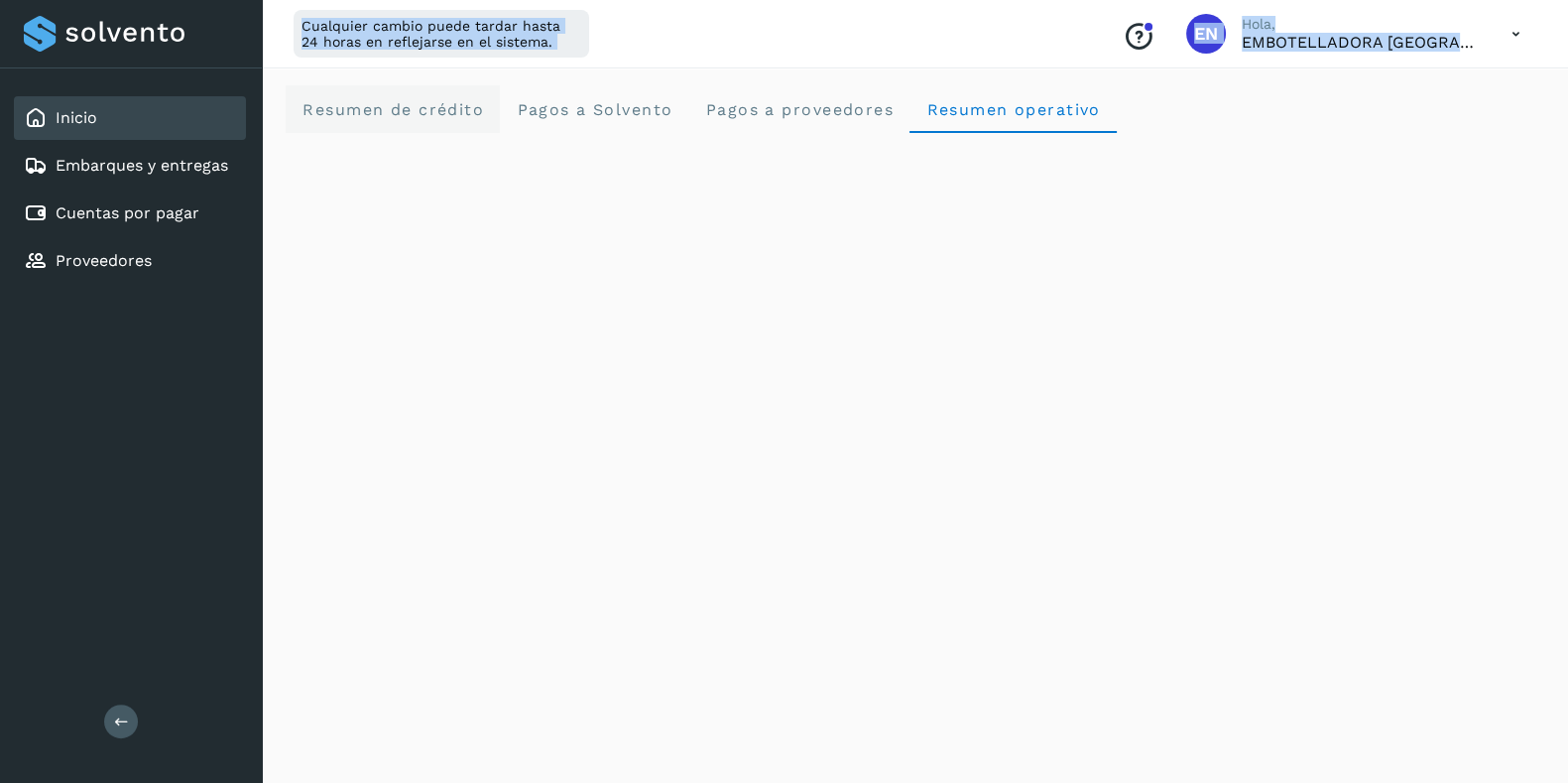 click on "Resumen de crédito" 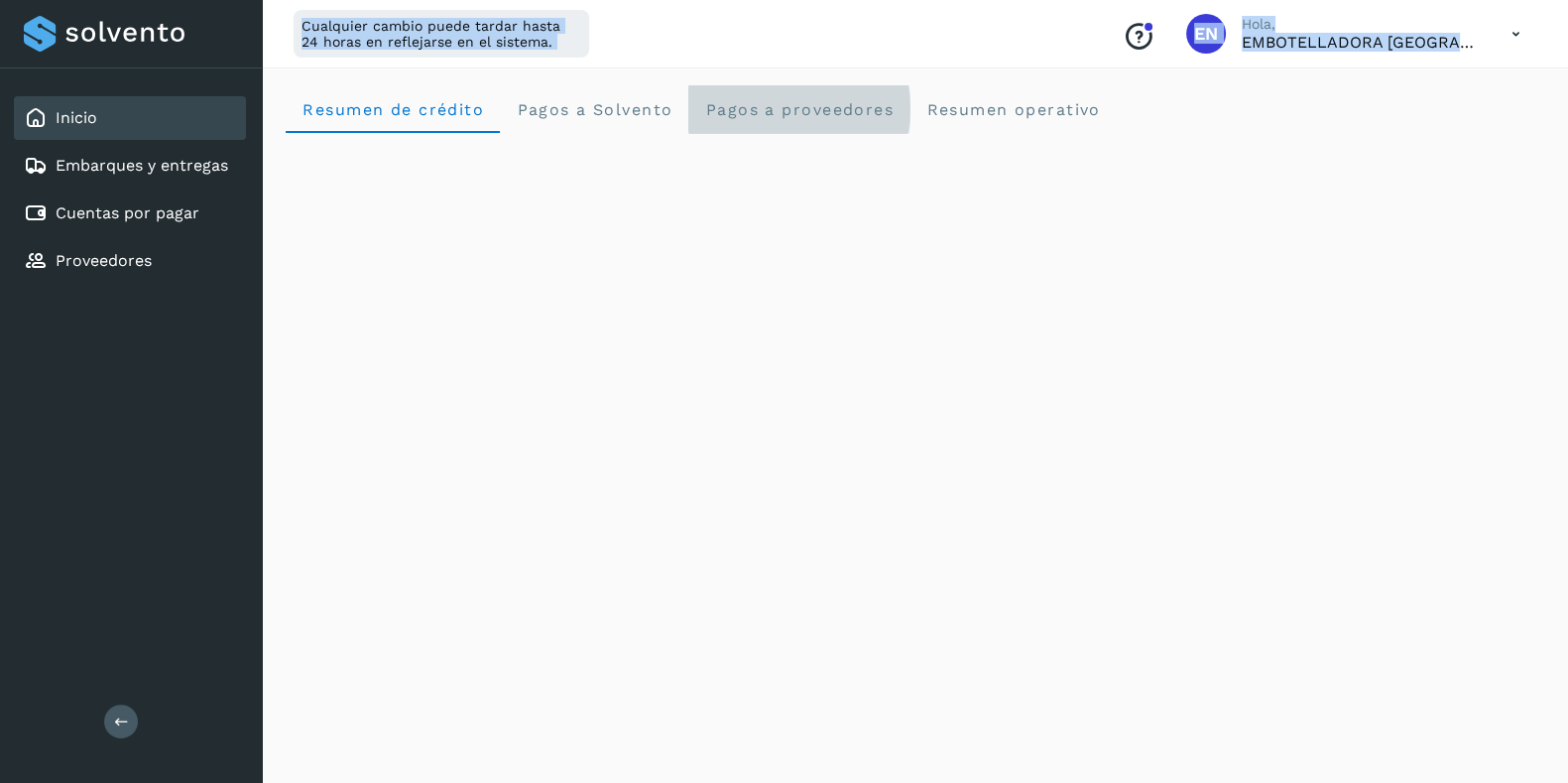click on "Pagos a proveedores" 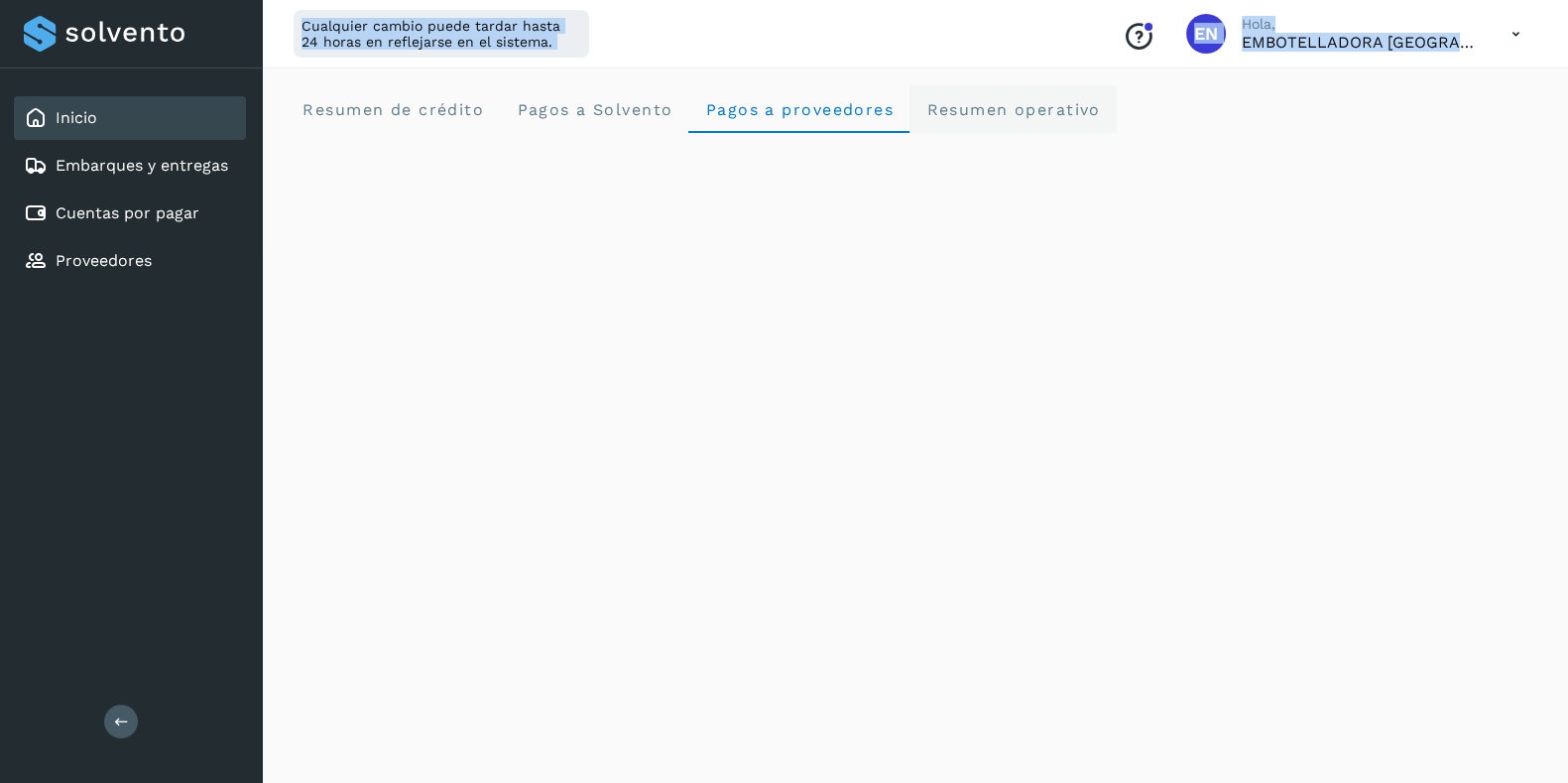 click on "Resumen operativo" 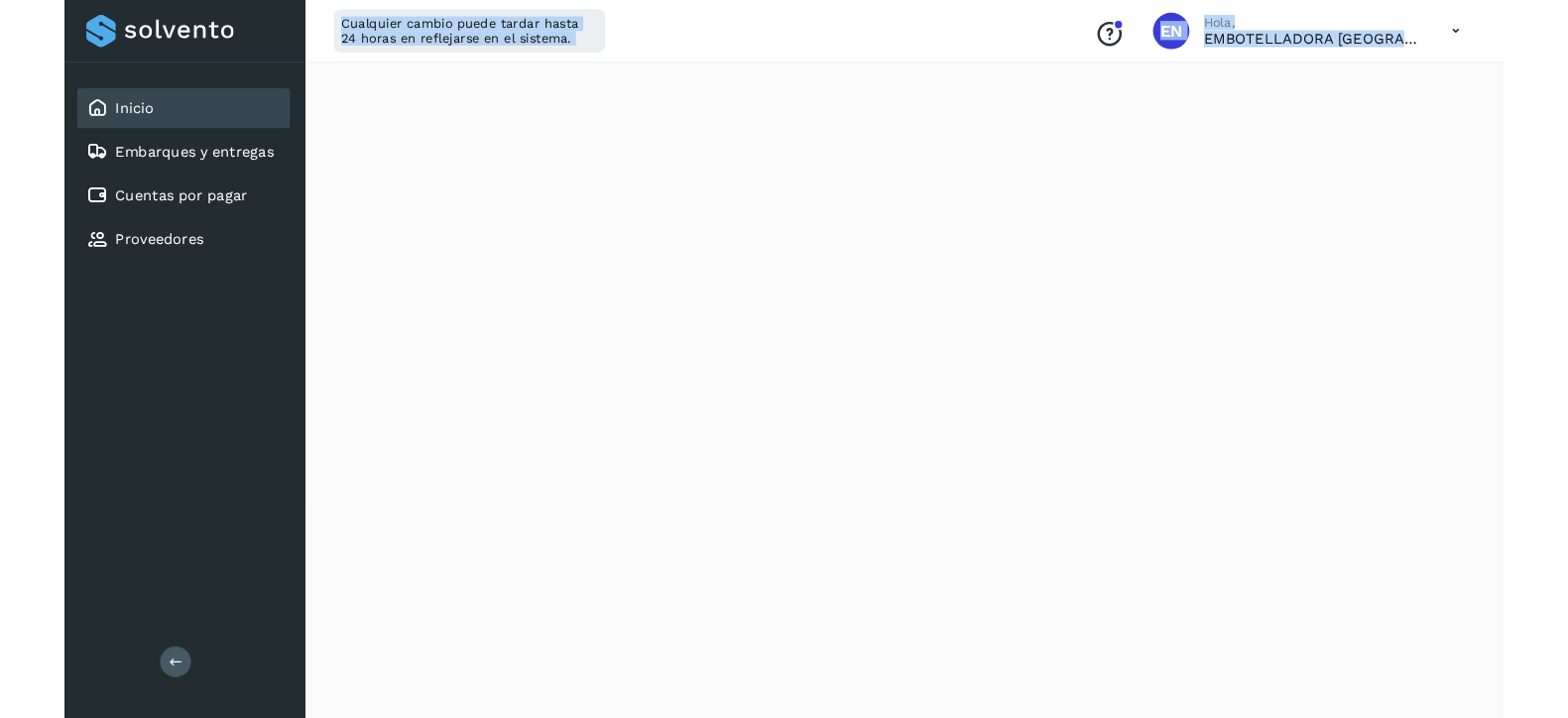 scroll, scrollTop: 2250, scrollLeft: 0, axis: vertical 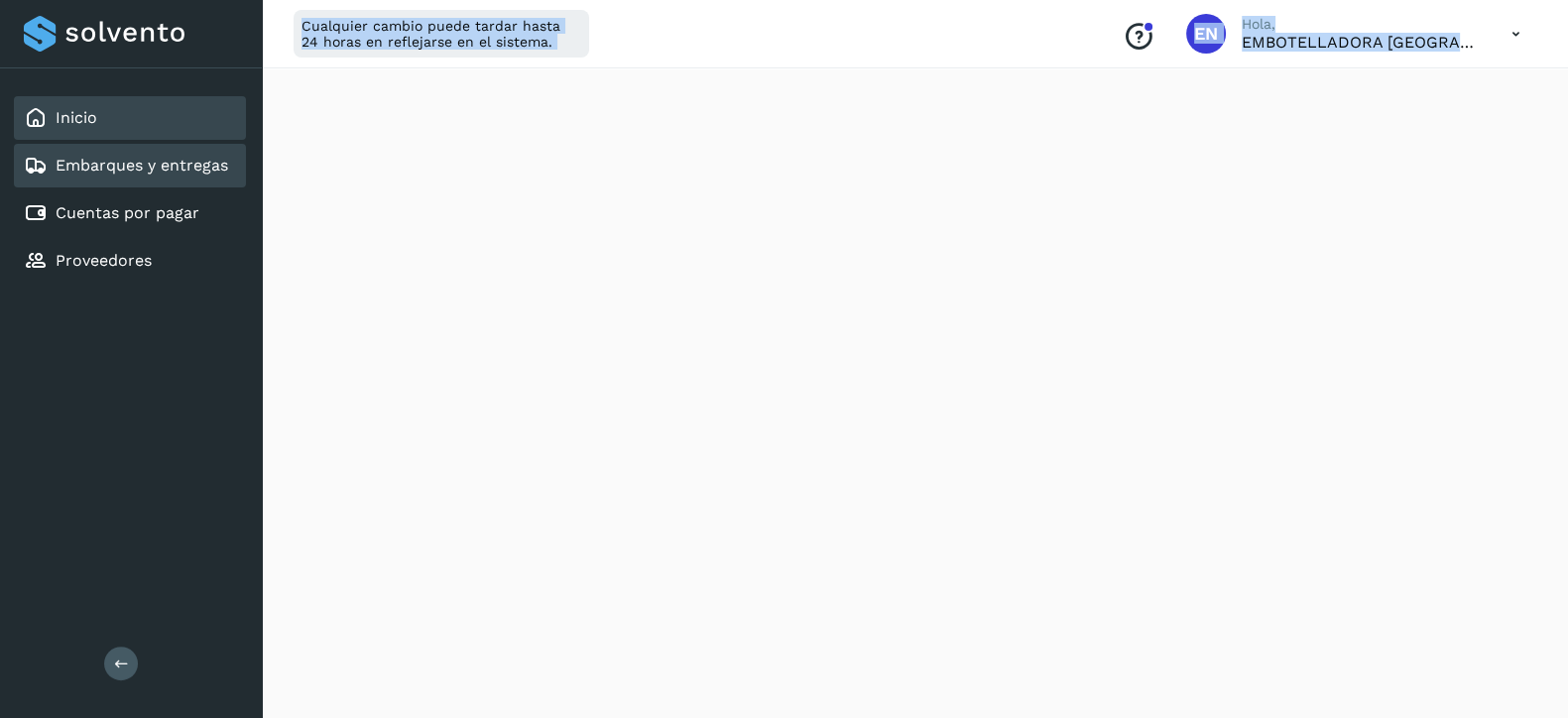 click on "Embarques y entregas" at bounding box center (142, 165) 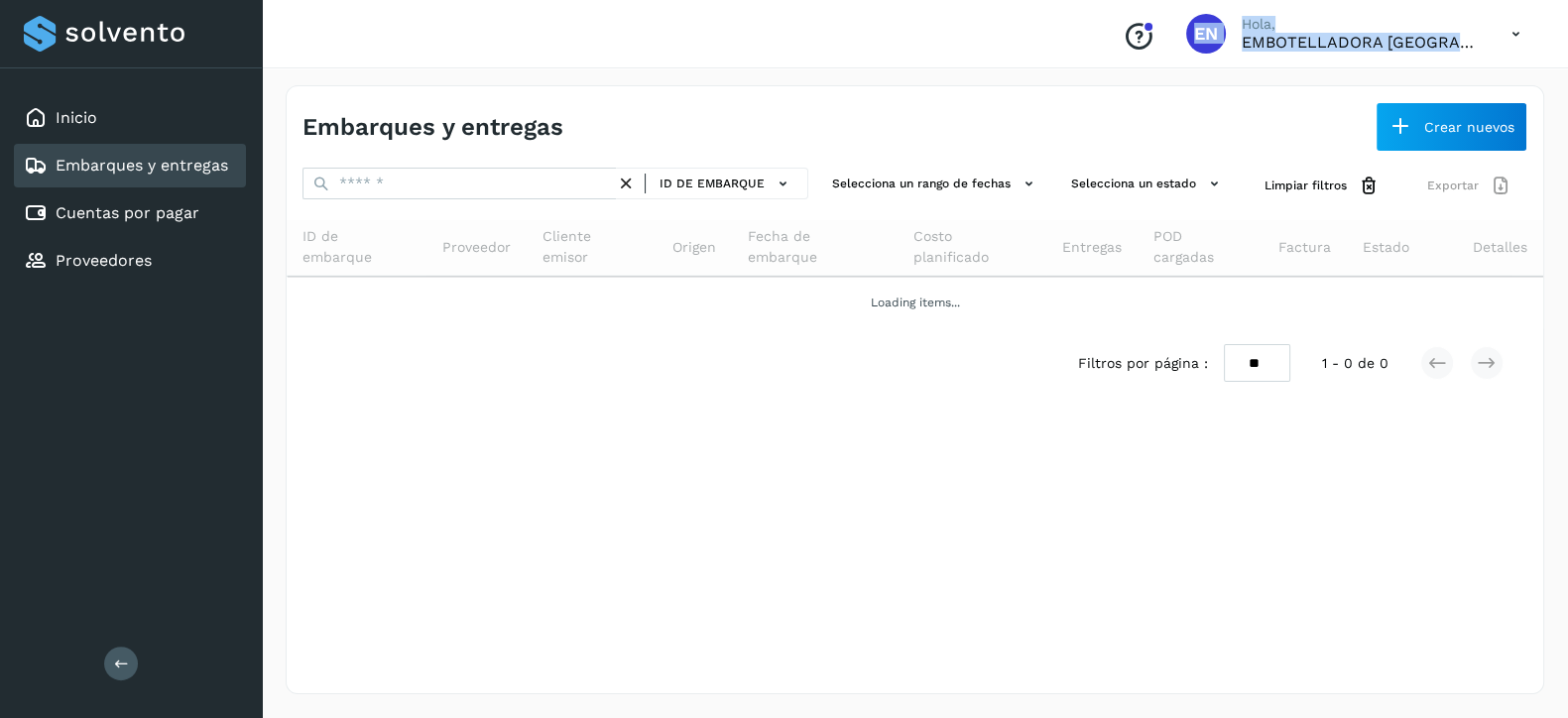 scroll, scrollTop: 0, scrollLeft: 0, axis: both 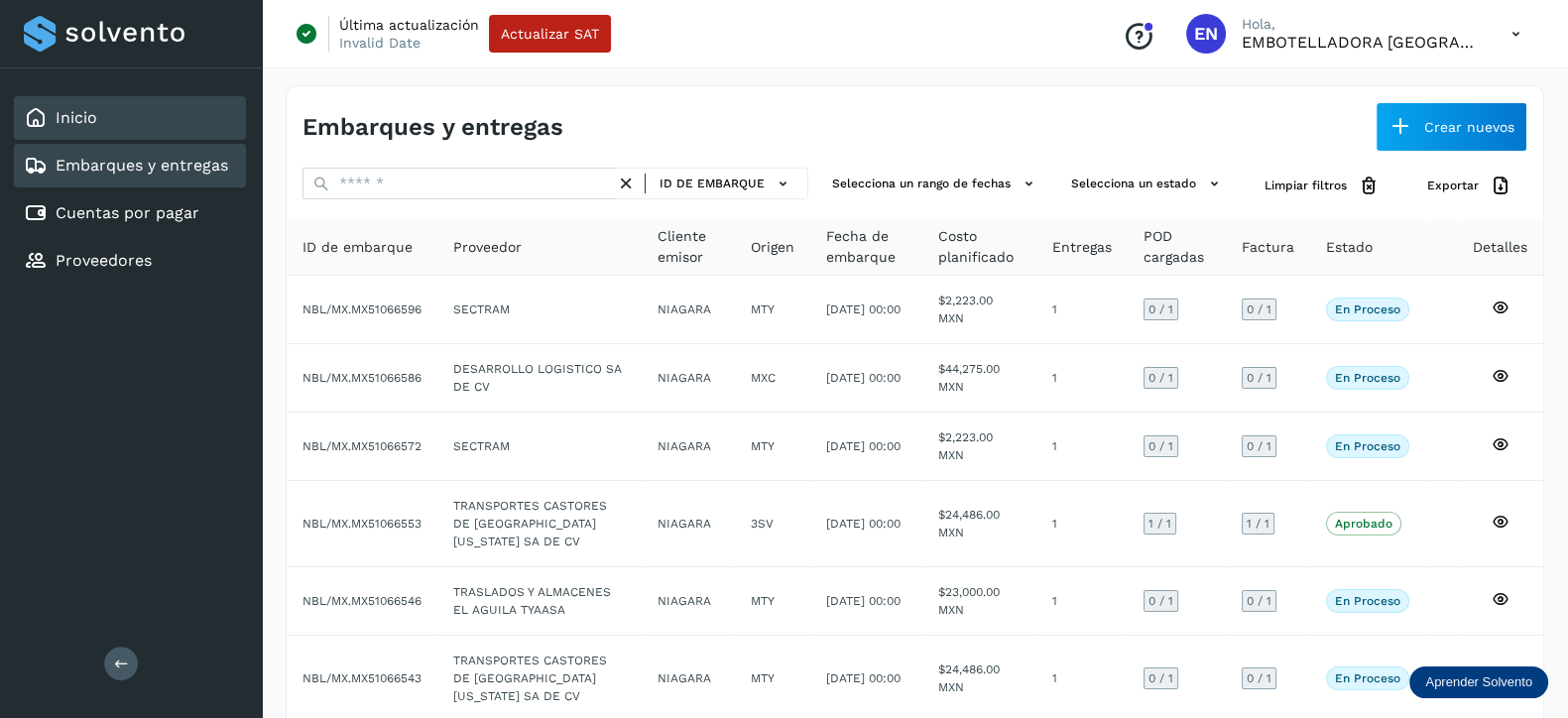 click on "Inicio" 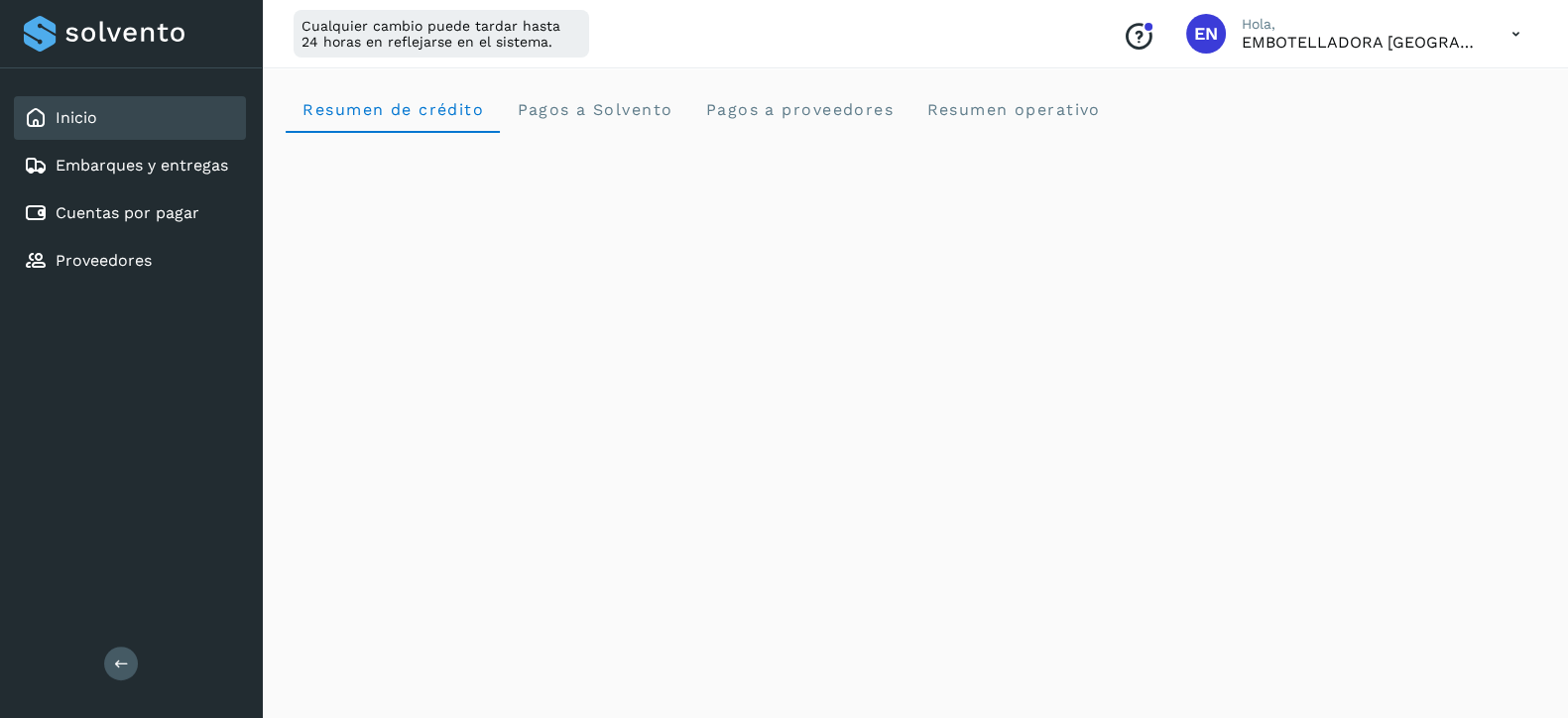 scroll, scrollTop: 0, scrollLeft: 0, axis: both 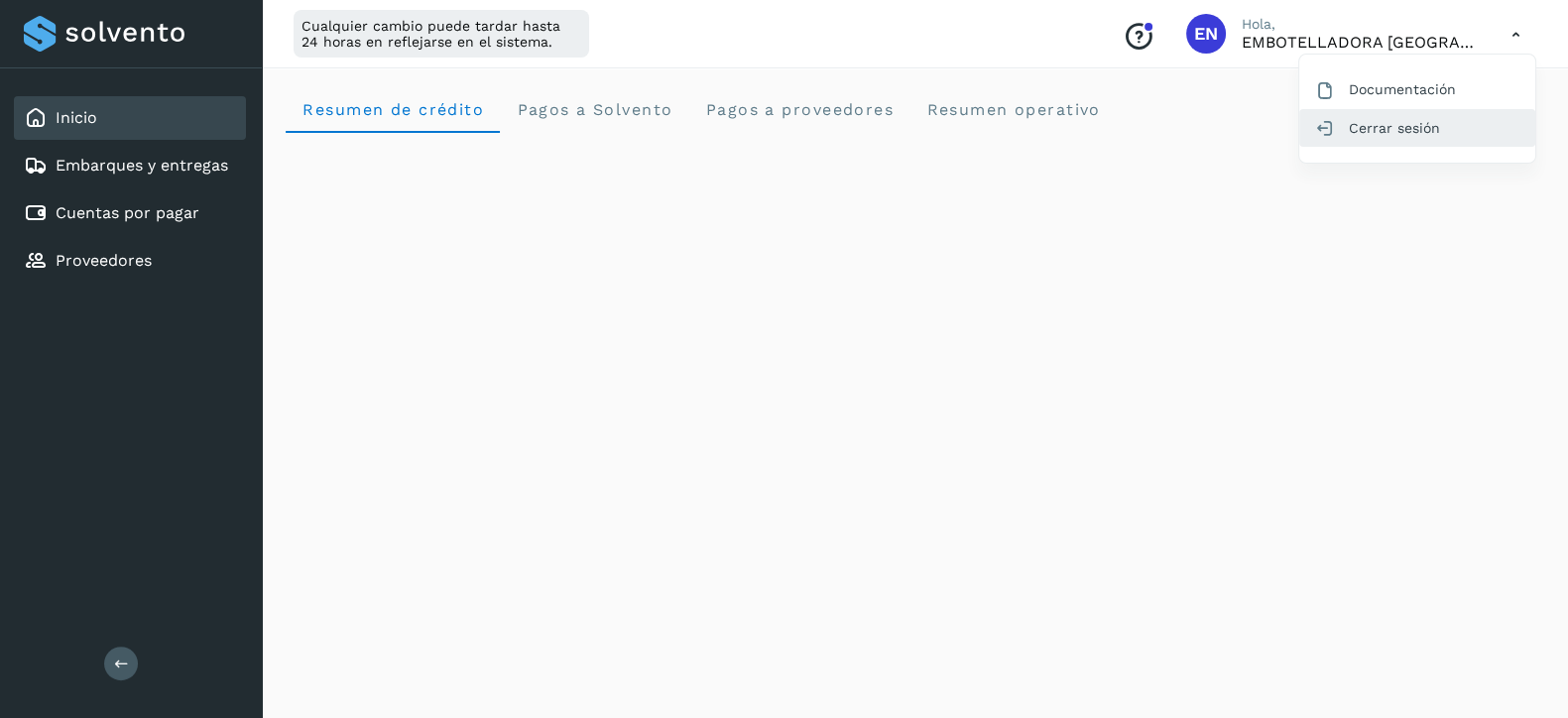 click on "Cerrar sesión" 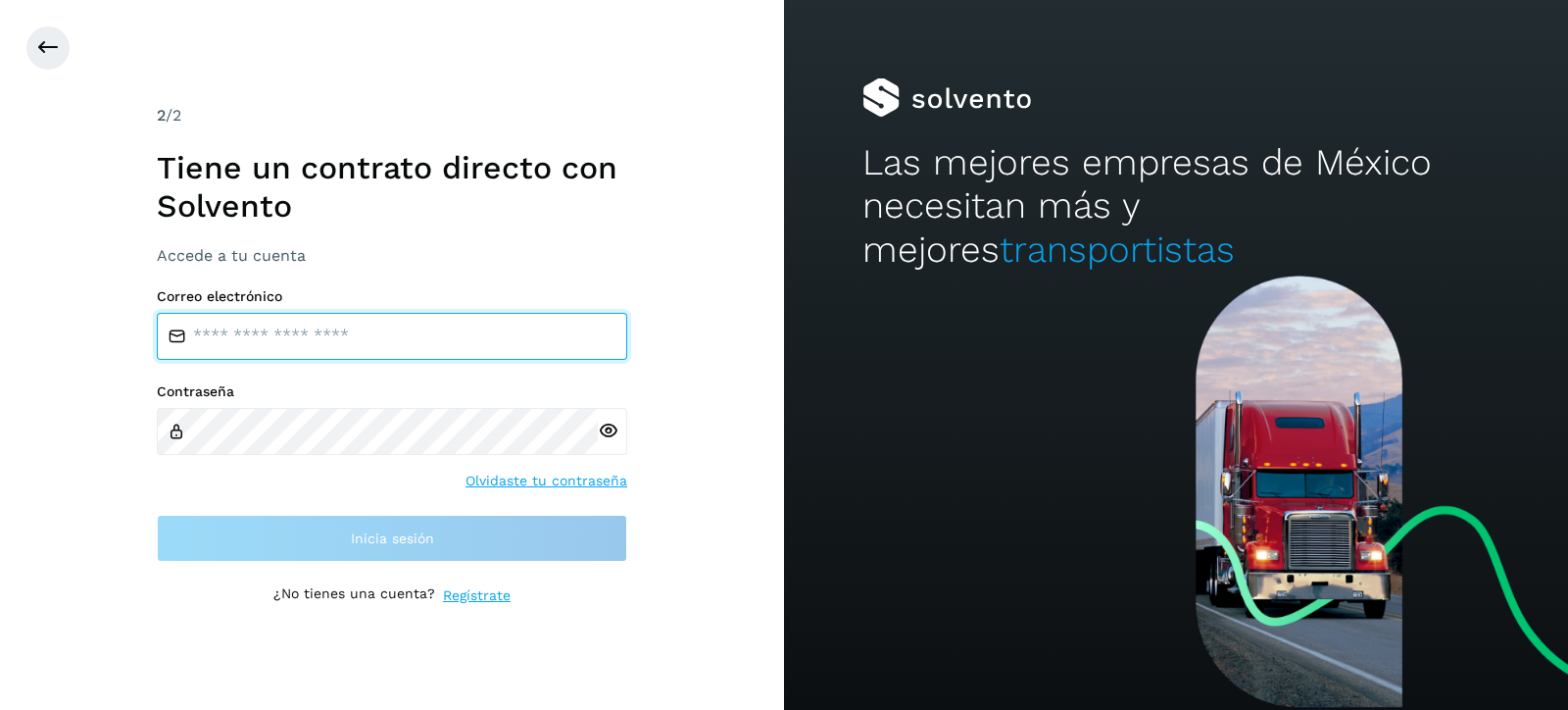 type on "**********" 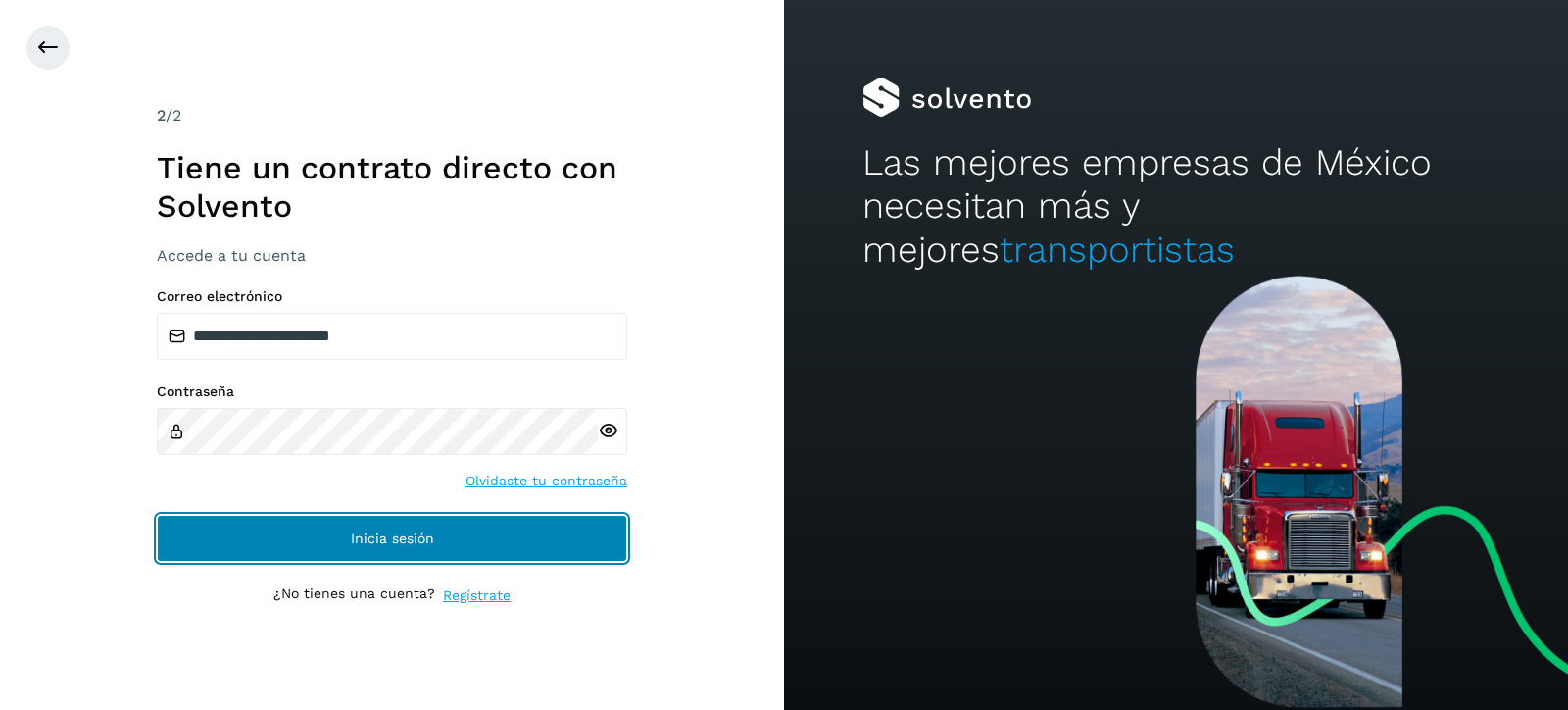 click on "Inicia sesión" at bounding box center (392, 538) 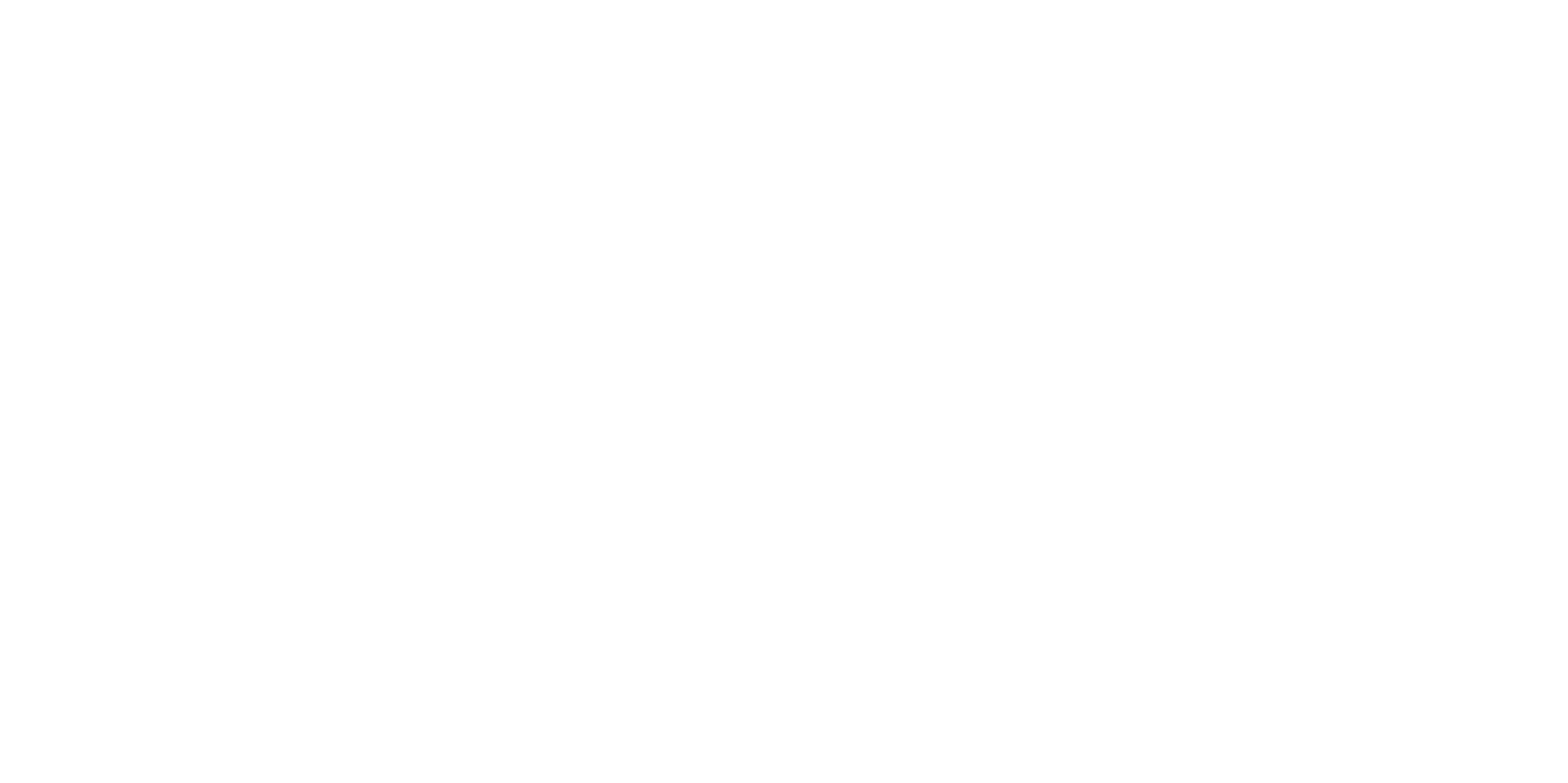 scroll, scrollTop: 0, scrollLeft: 0, axis: both 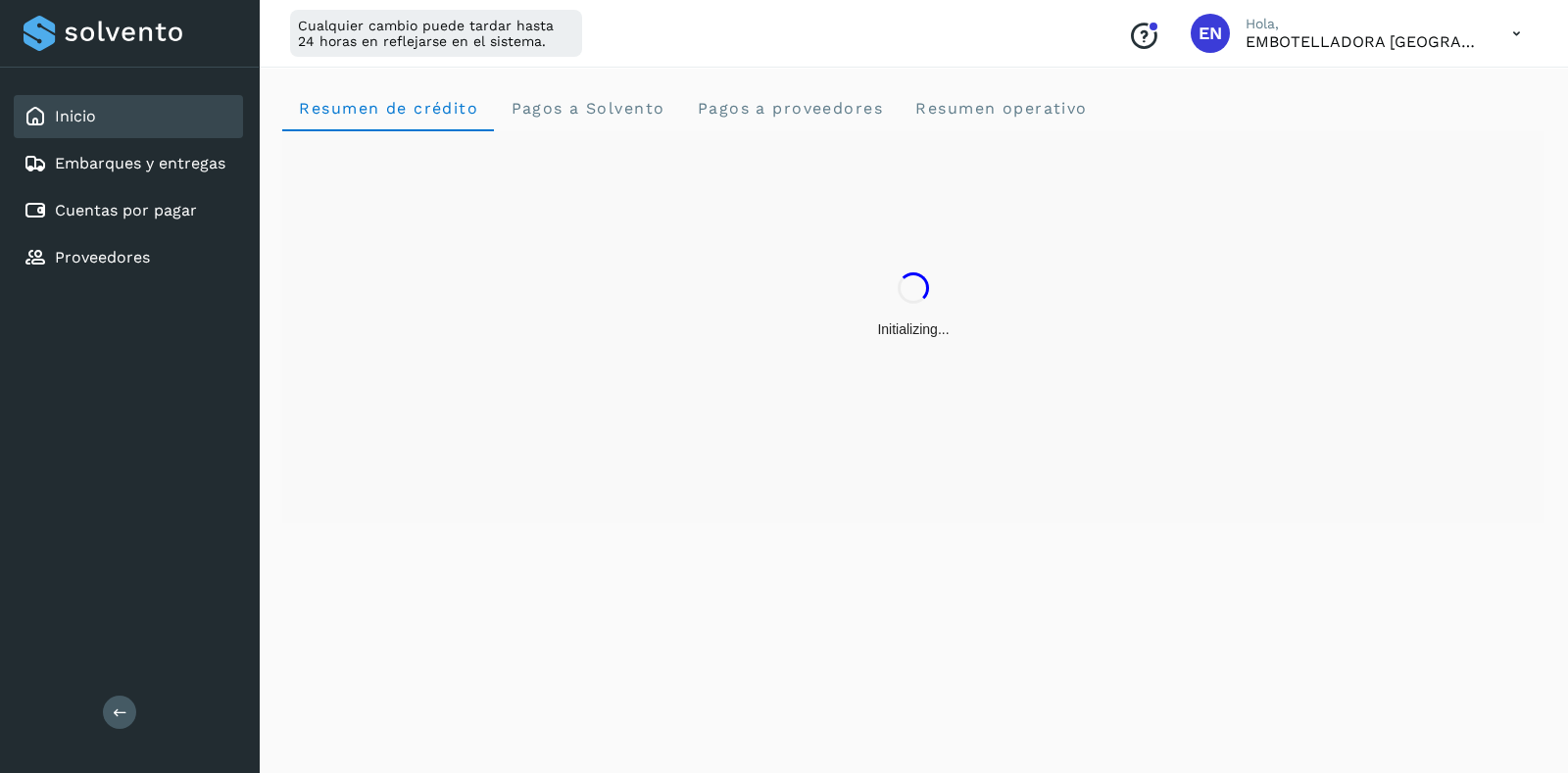 drag, startPoint x: 826, startPoint y: 189, endPoint x: 847, endPoint y: 234, distance: 49.658836 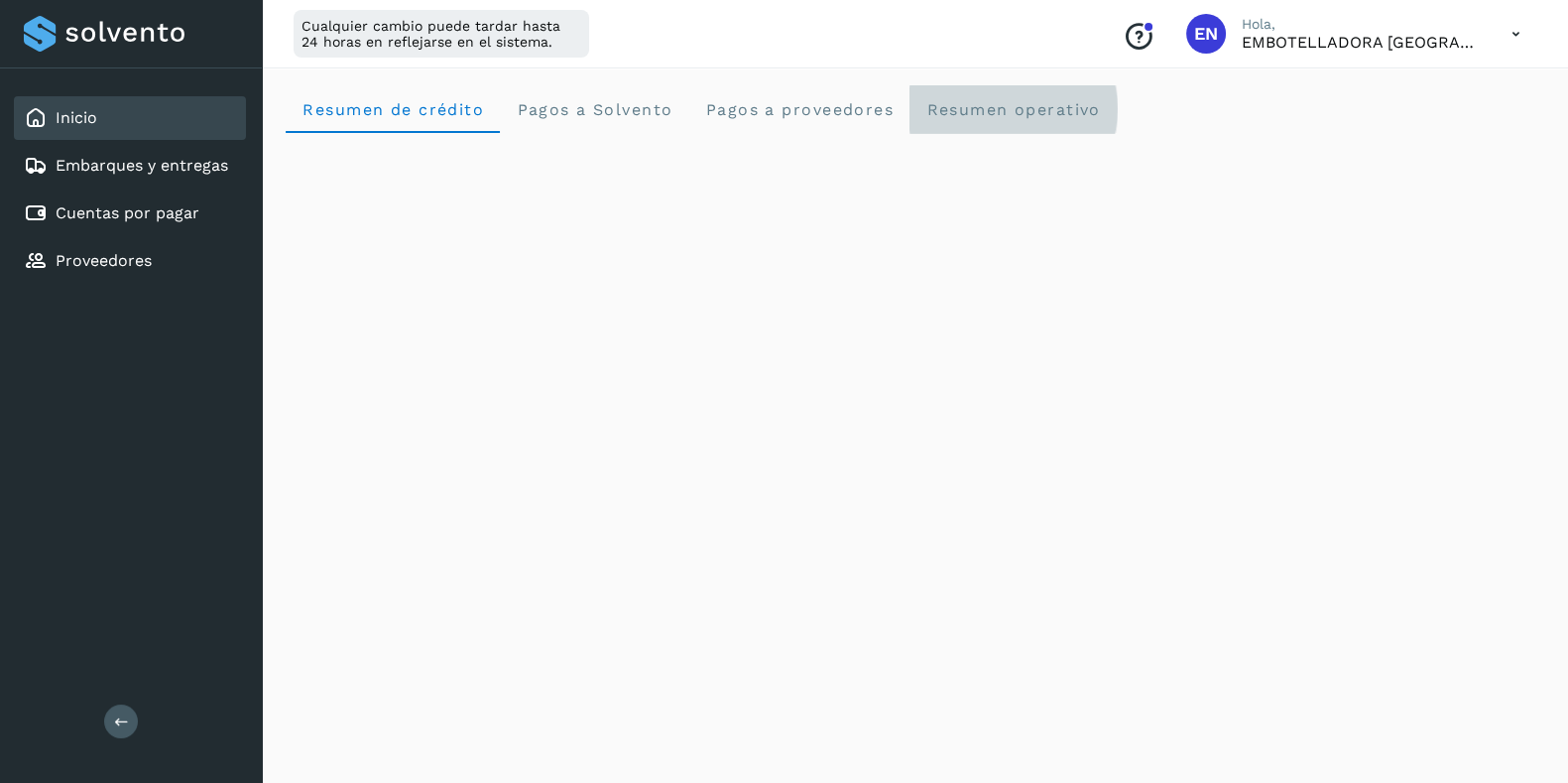 click on "Resumen operativo" 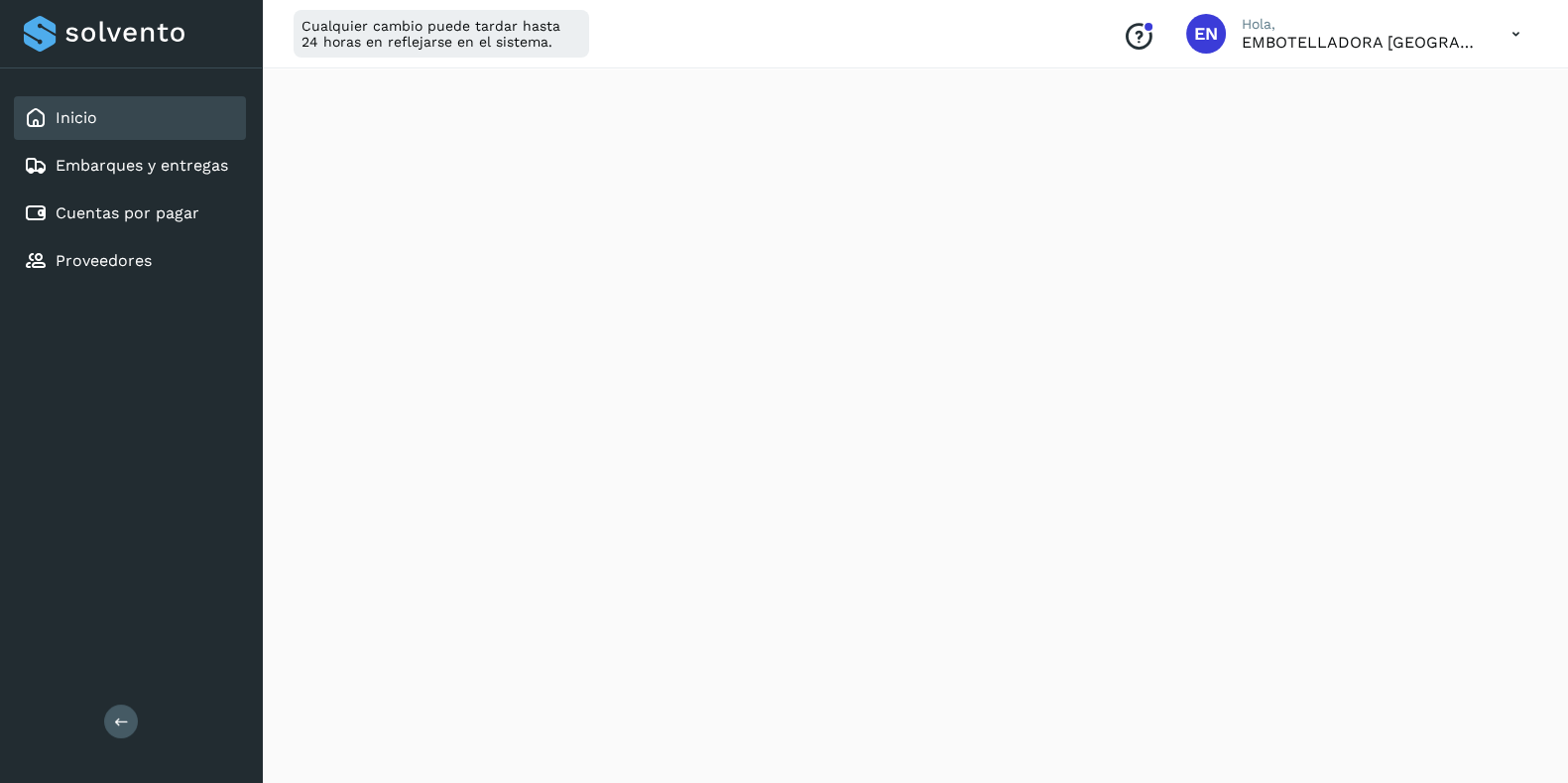 scroll, scrollTop: 2252, scrollLeft: 0, axis: vertical 